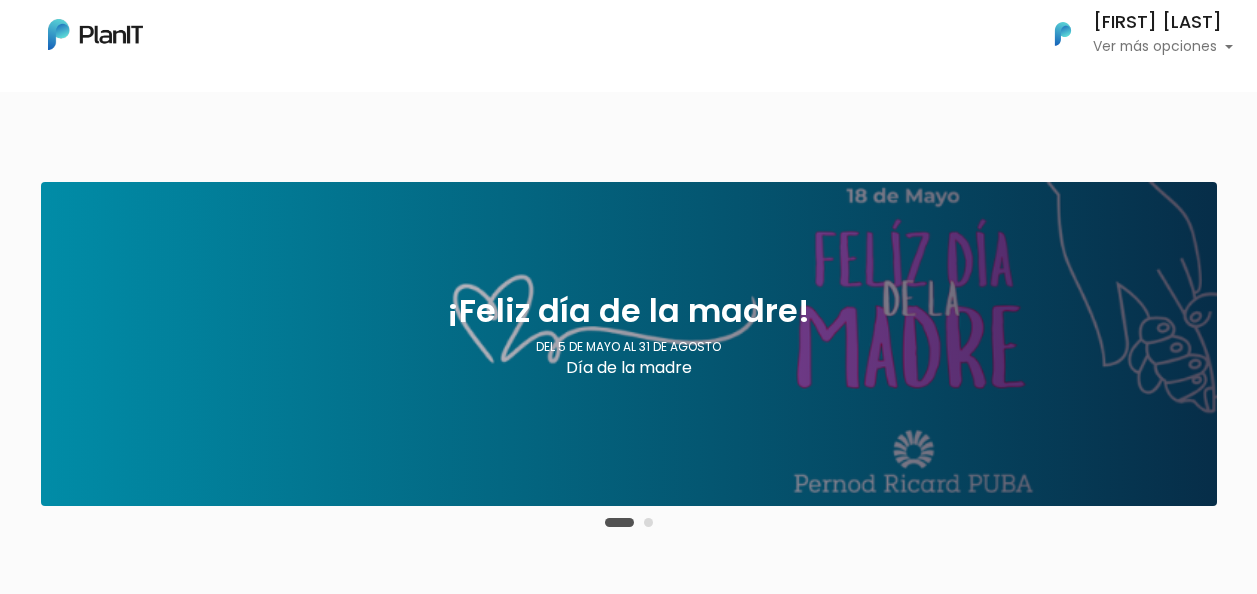 scroll, scrollTop: 0, scrollLeft: 0, axis: both 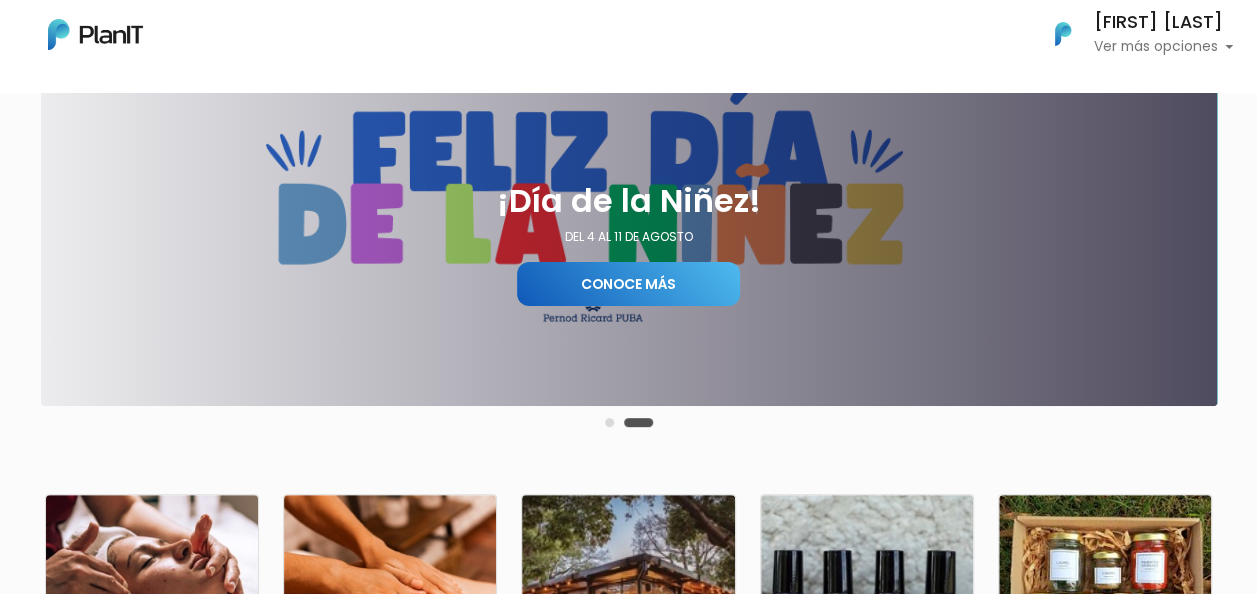 click on "Conoce más" at bounding box center (628, 284) 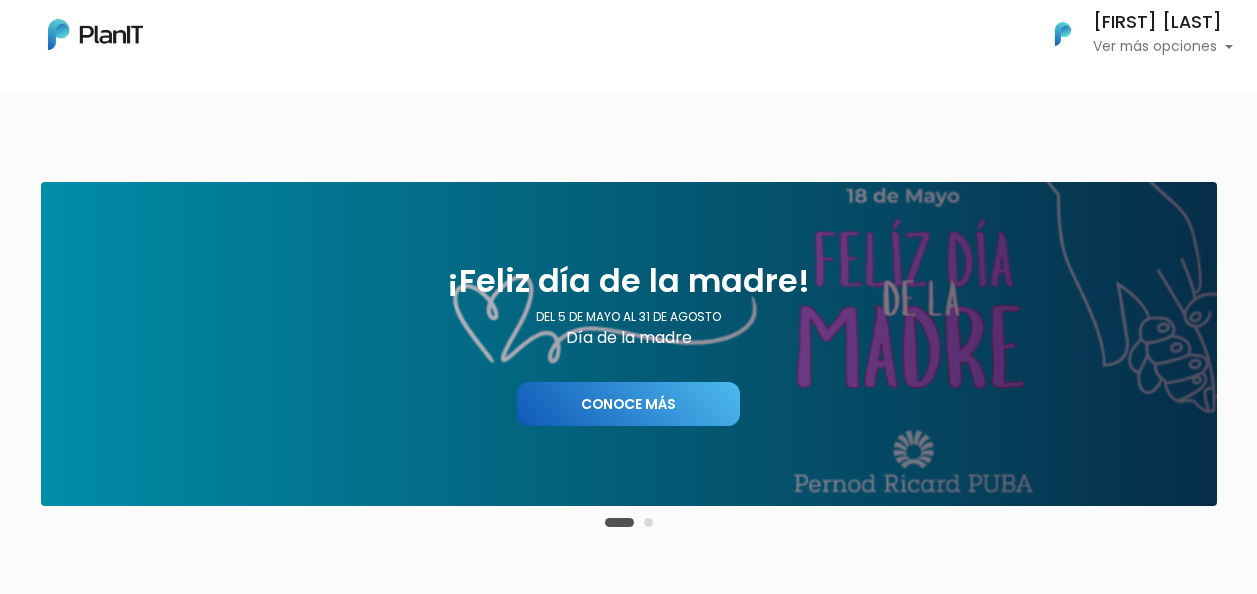 scroll, scrollTop: 0, scrollLeft: 0, axis: both 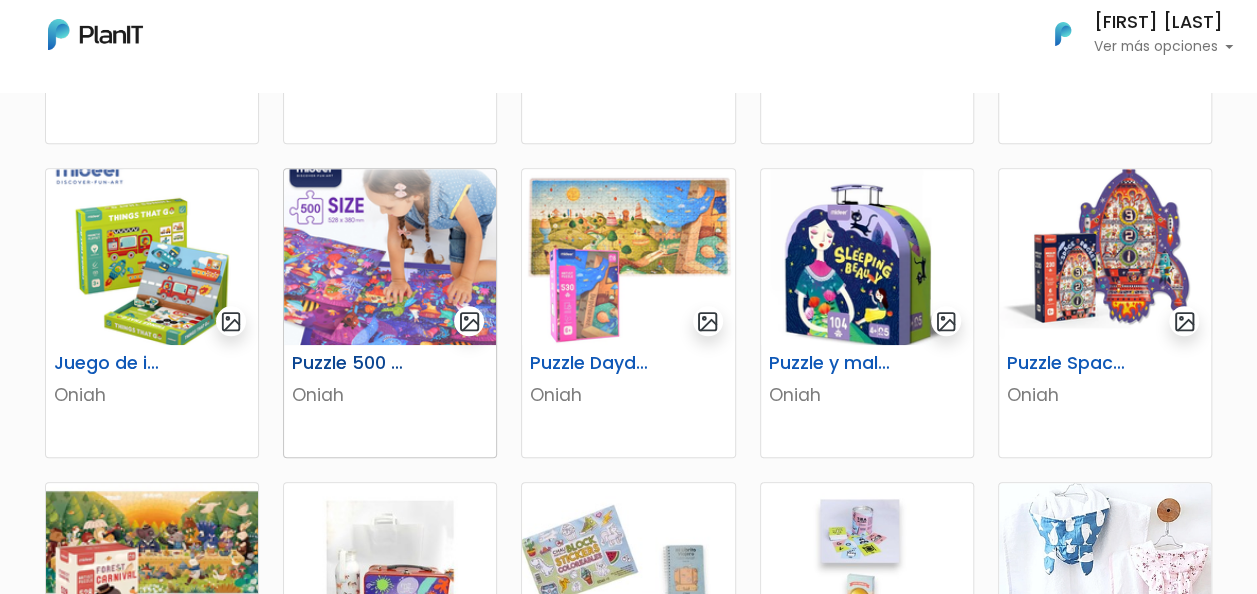 click at bounding box center [390, 257] 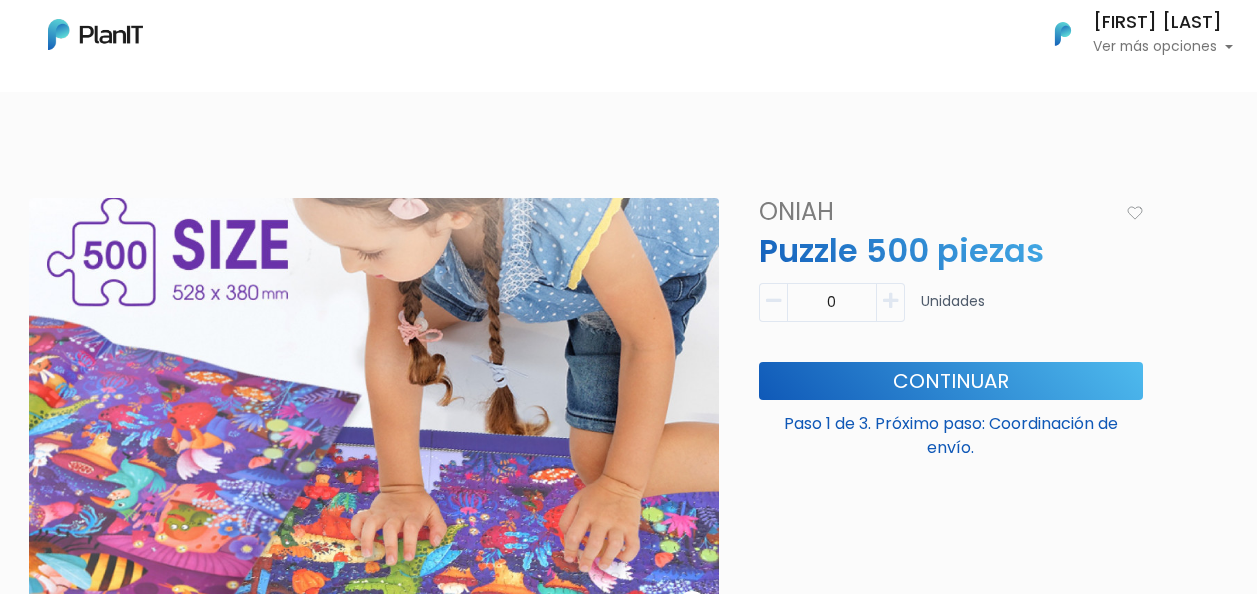 scroll, scrollTop: 0, scrollLeft: 0, axis: both 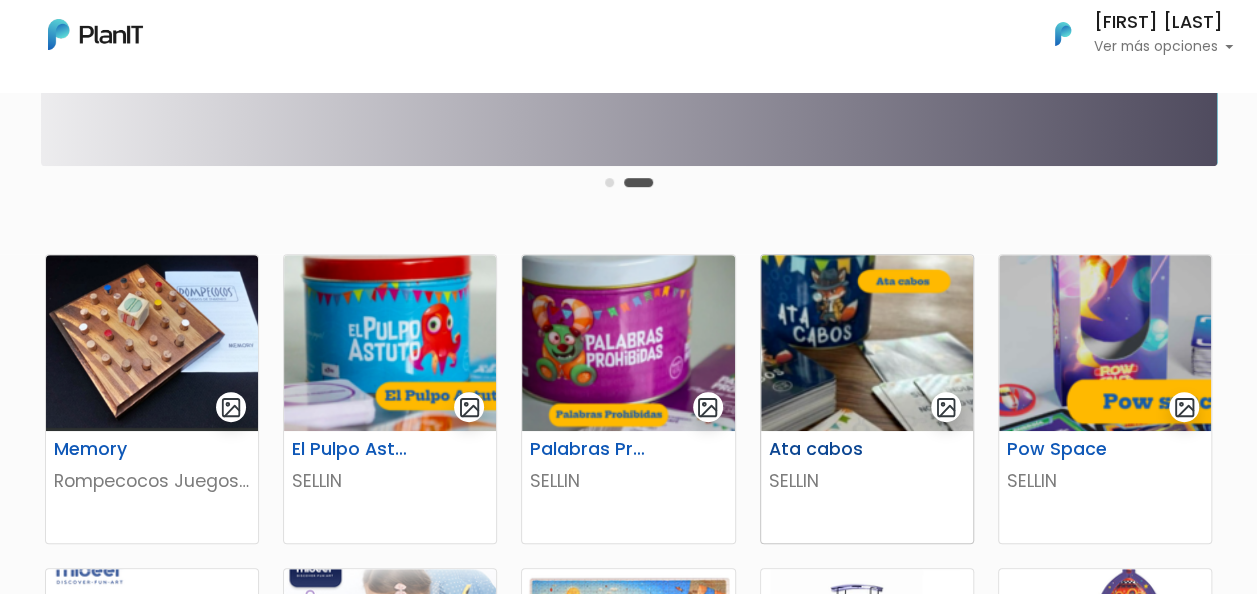 click at bounding box center [867, 343] 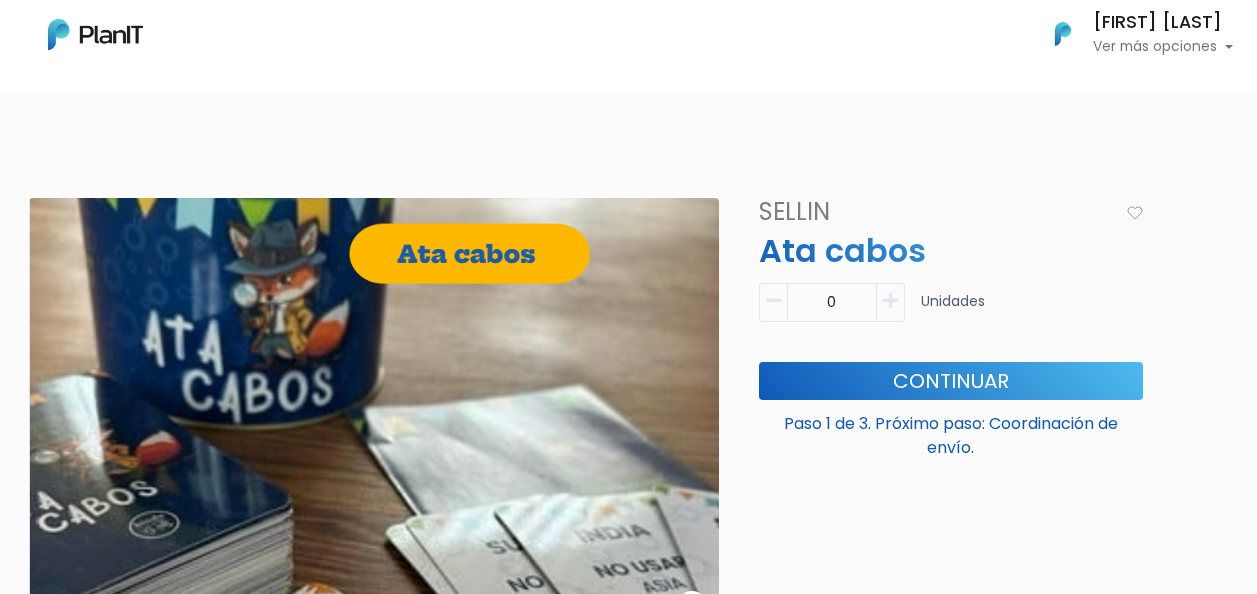 scroll, scrollTop: 0, scrollLeft: 0, axis: both 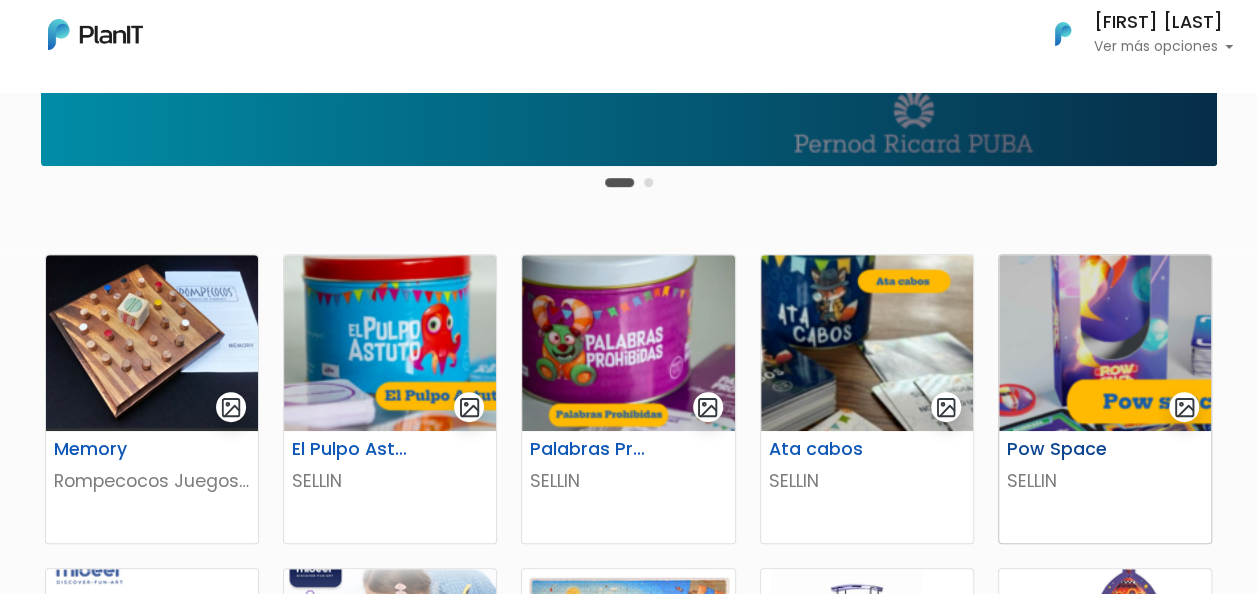click at bounding box center (1105, 343) 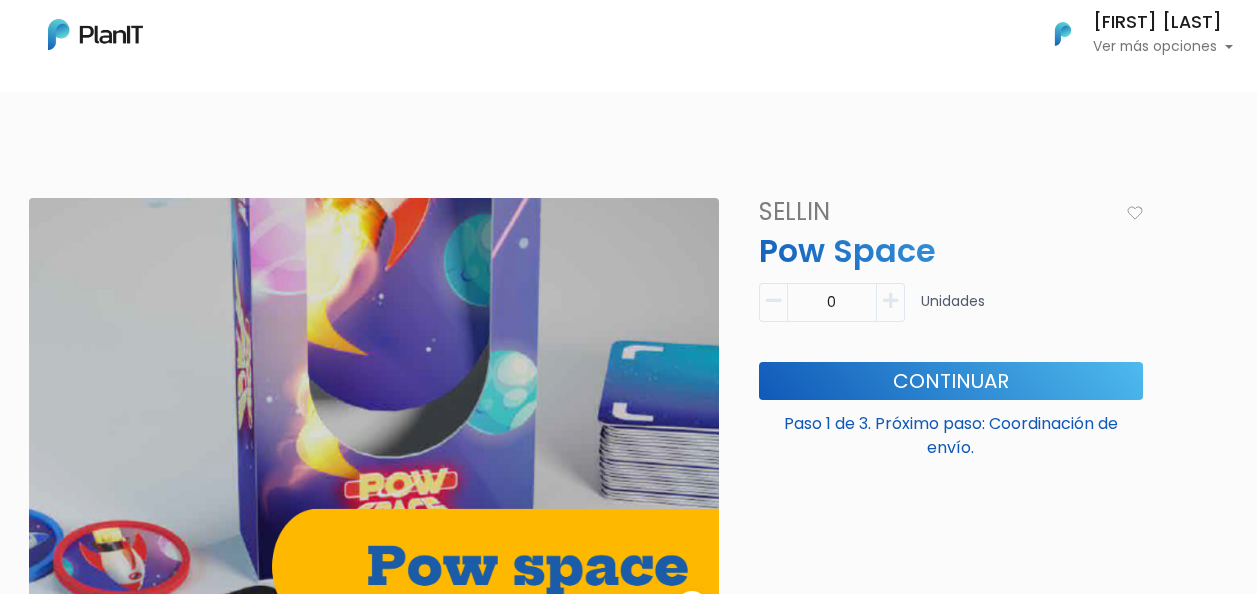 scroll, scrollTop: 0, scrollLeft: 0, axis: both 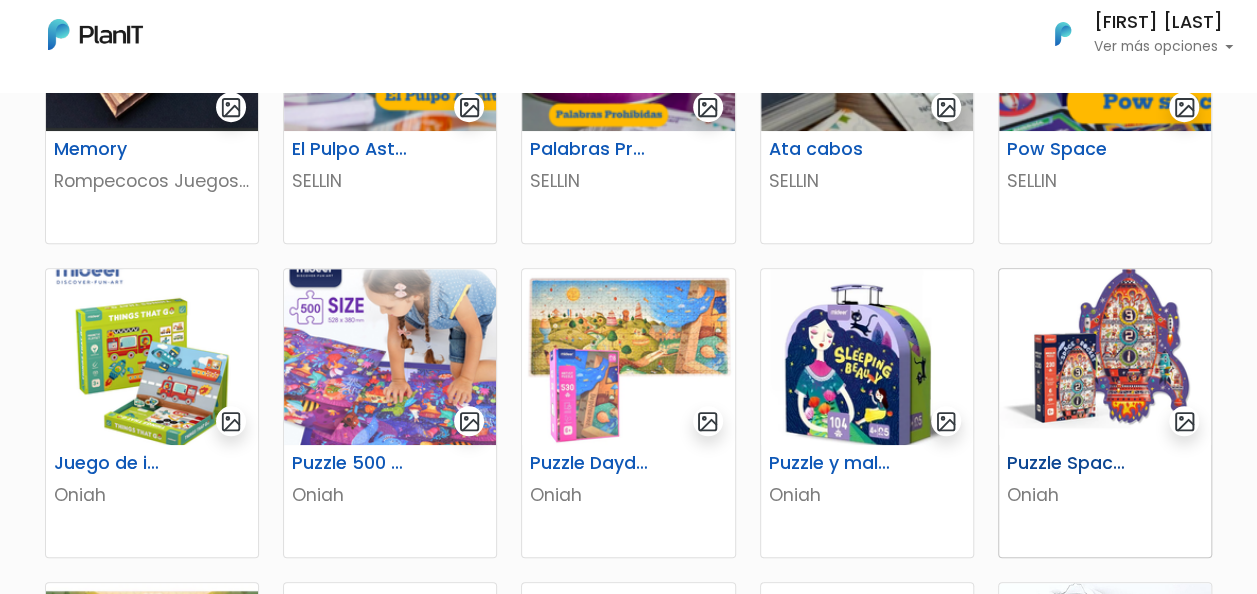 click at bounding box center [1105, 357] 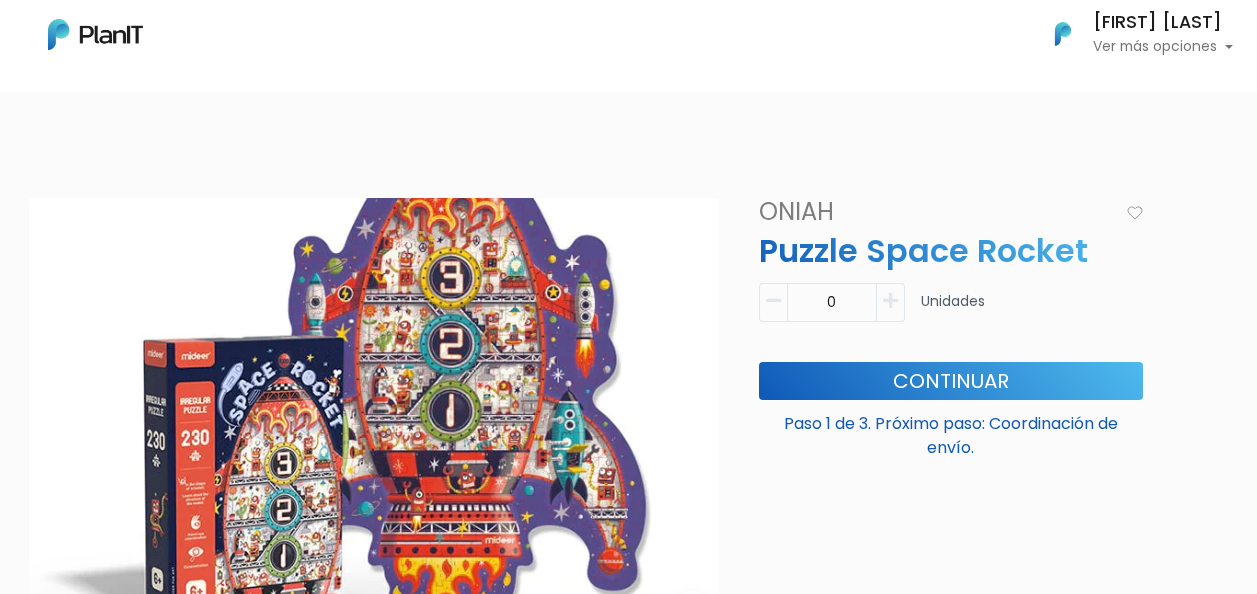scroll, scrollTop: 0, scrollLeft: 0, axis: both 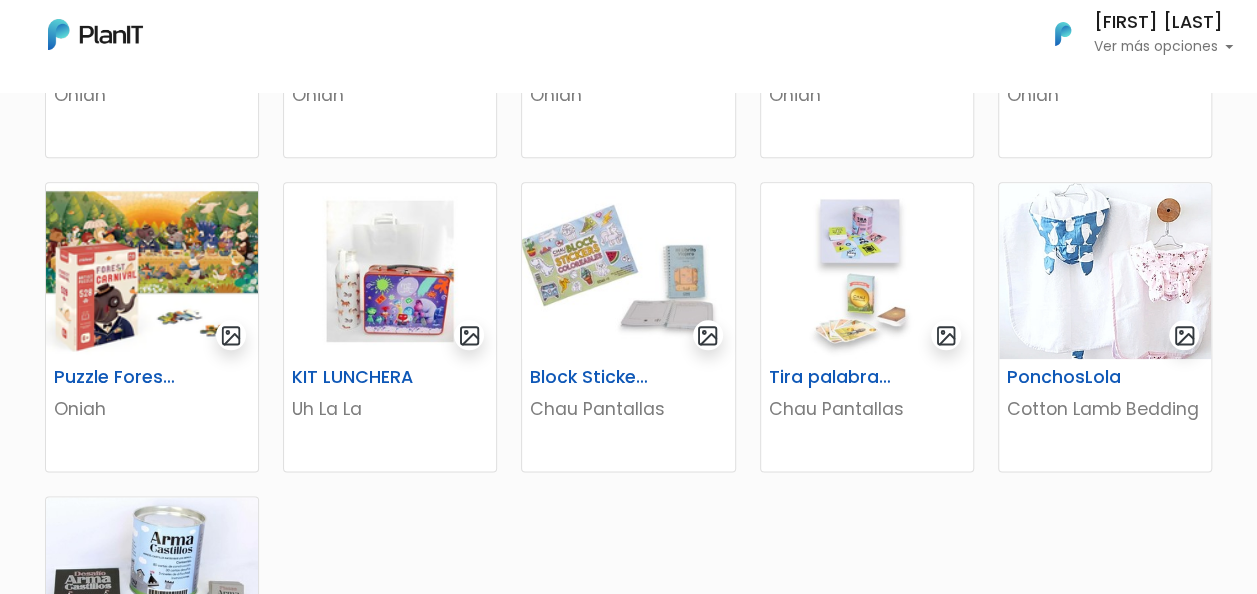 click on "[FIRST] [LAST] [LAST]" at bounding box center [1163, 23] 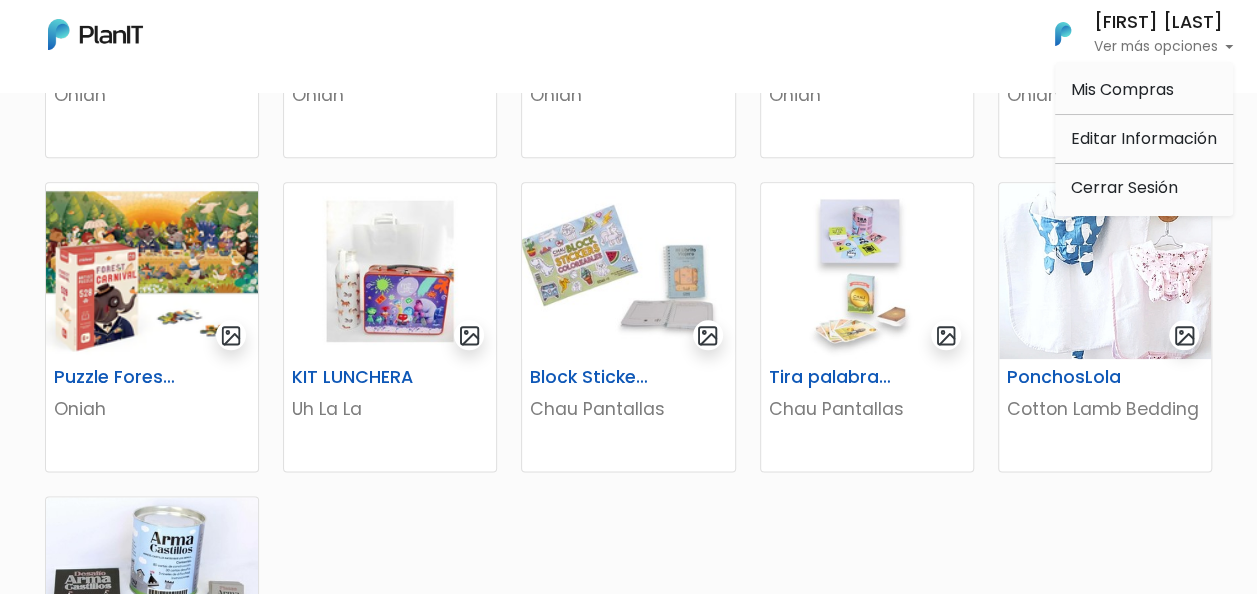 click on "Ver más opciones" at bounding box center [1163, 47] 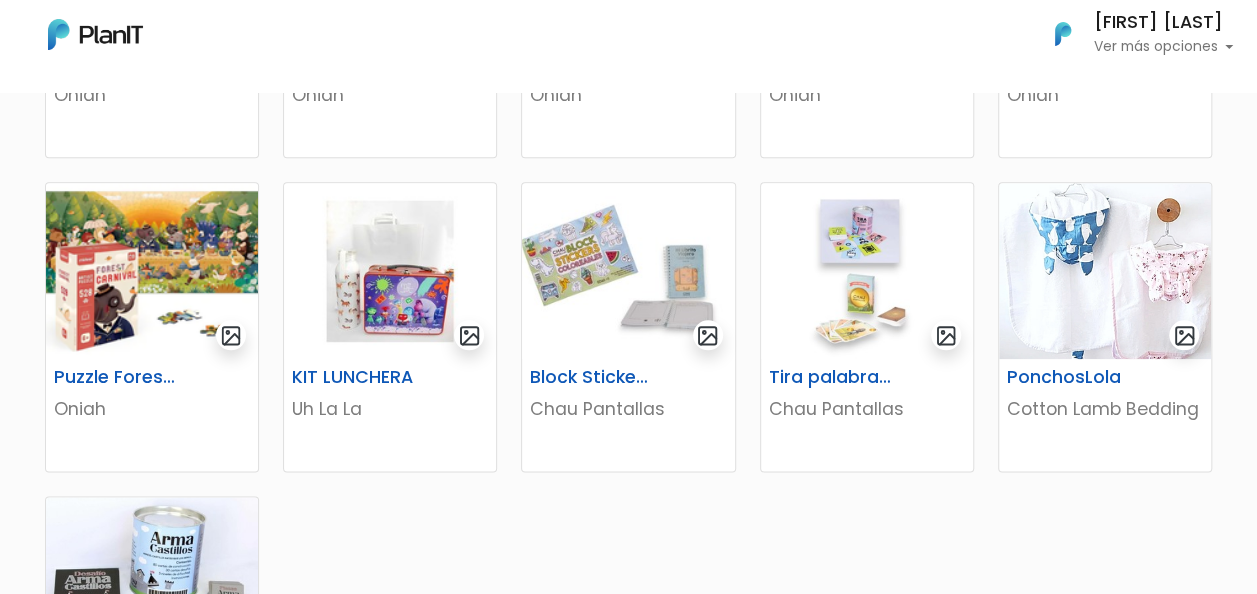 click on "[FIRST] [LAST] [LAST]" at bounding box center [1163, 23] 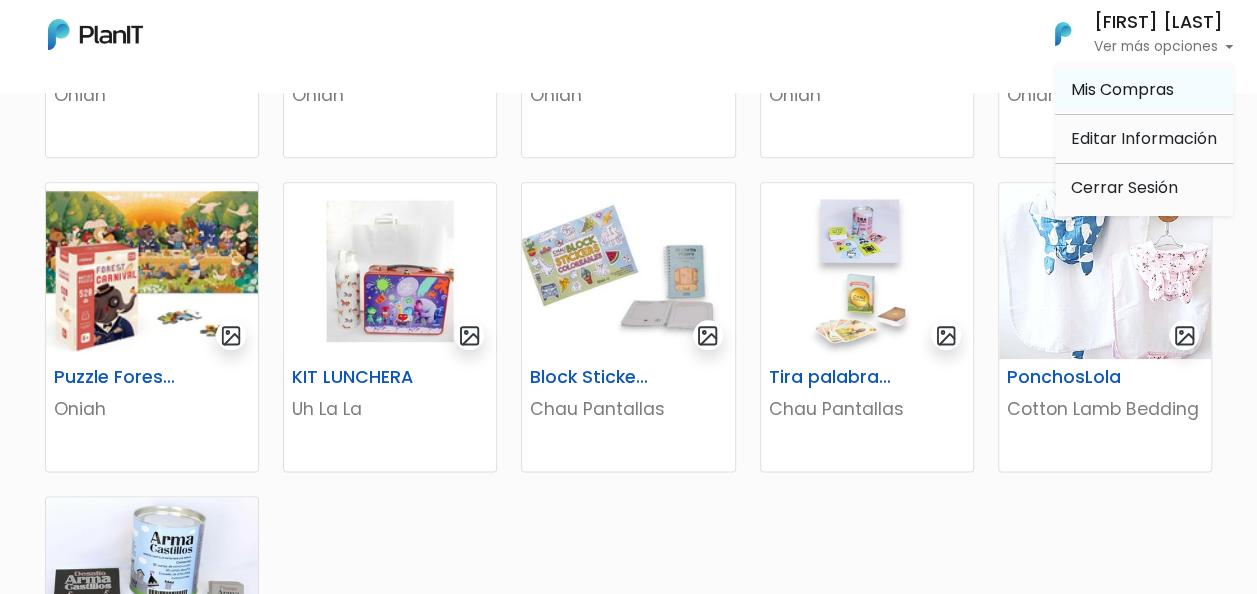click on "Mis Compras" at bounding box center [1144, 90] 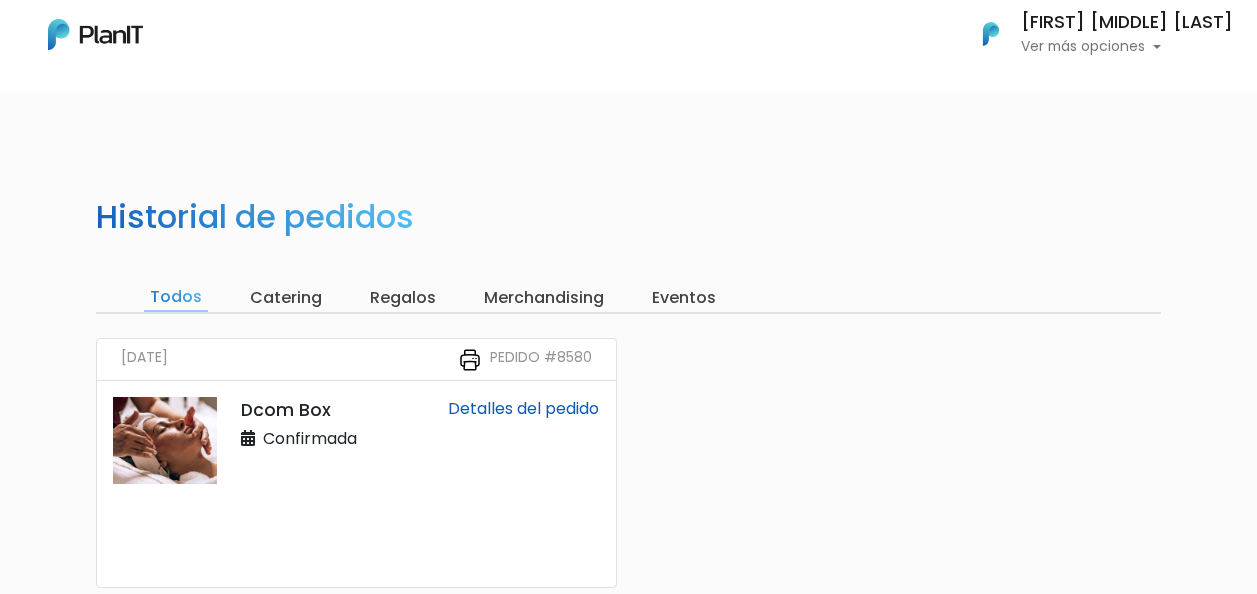 scroll, scrollTop: 0, scrollLeft: 0, axis: both 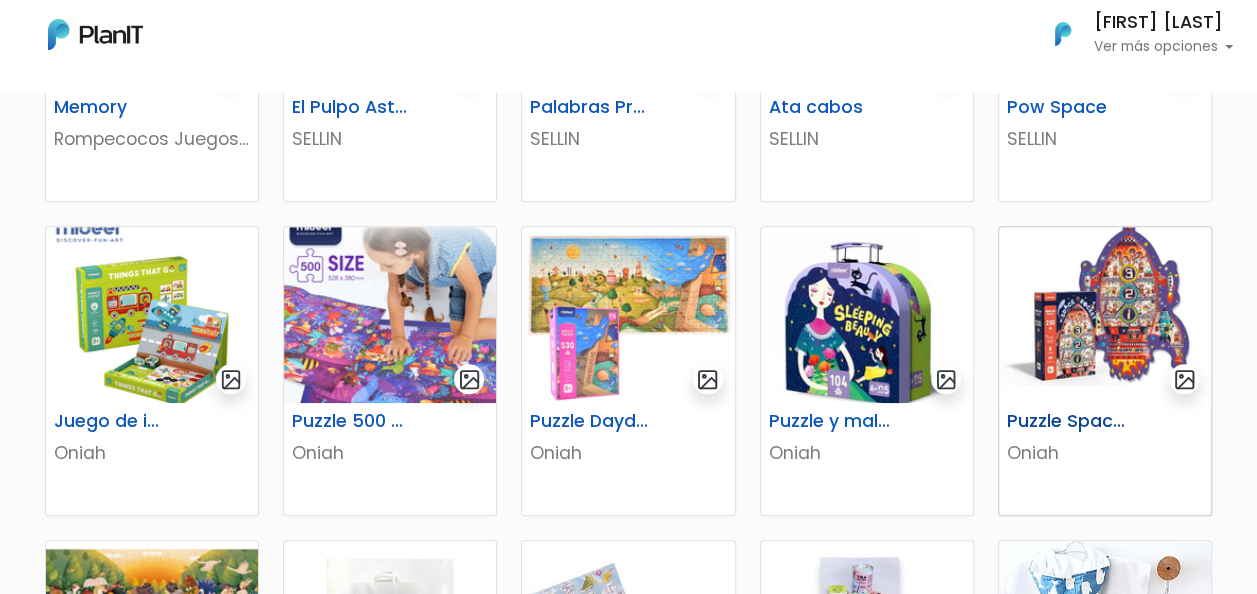 click at bounding box center (1105, 315) 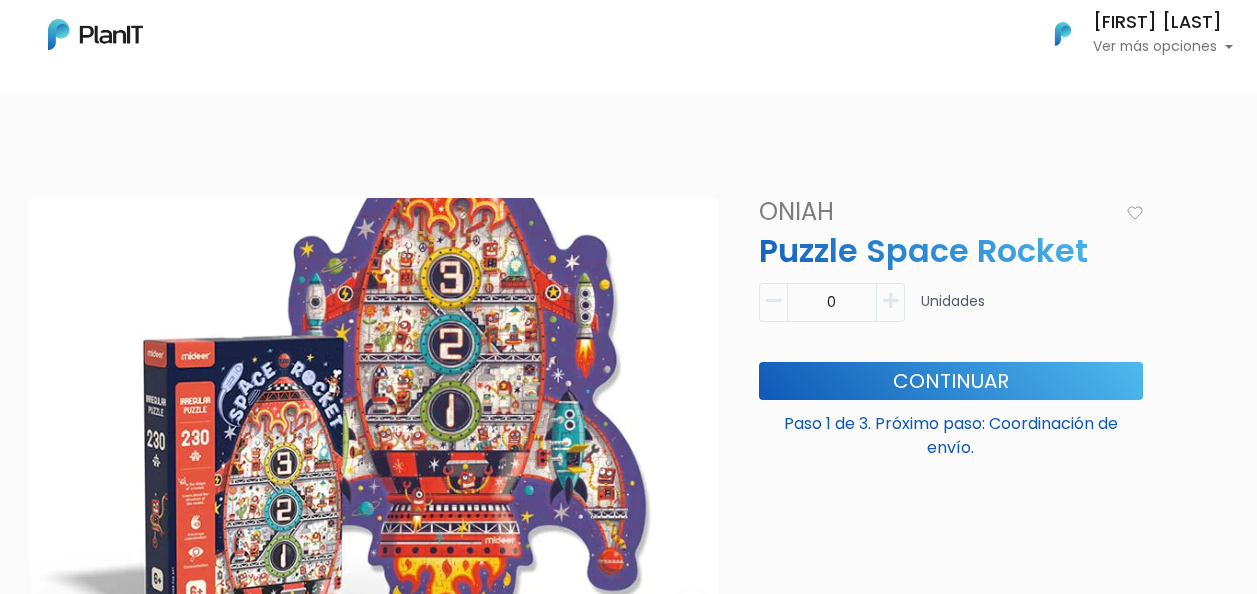 scroll, scrollTop: 0, scrollLeft: 0, axis: both 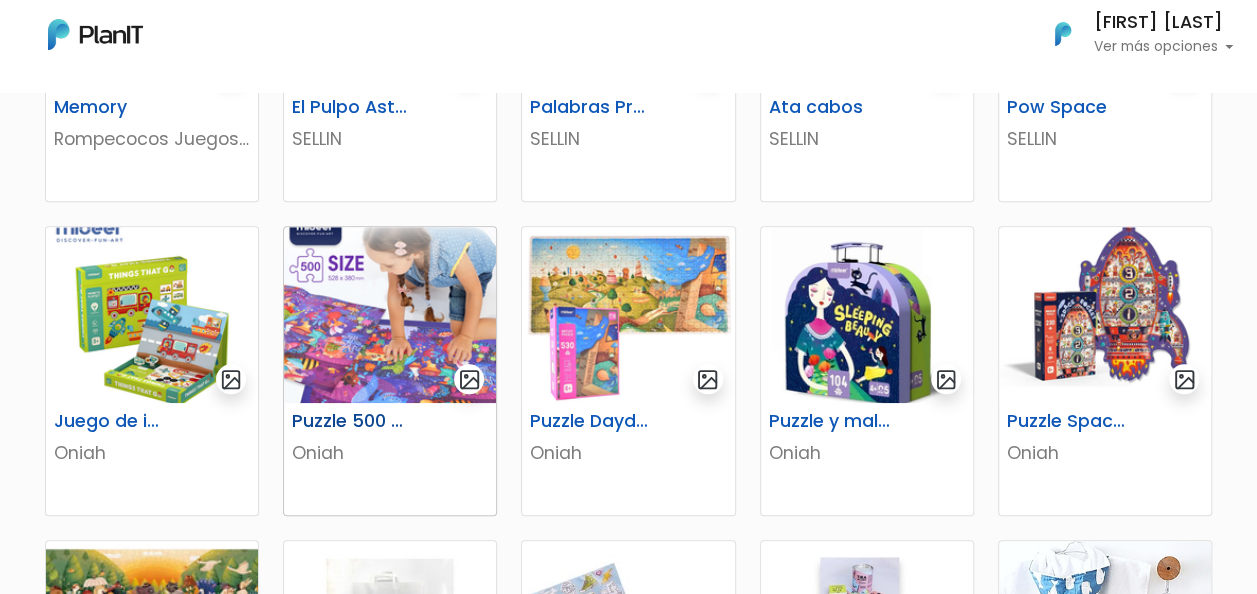click at bounding box center (390, 315) 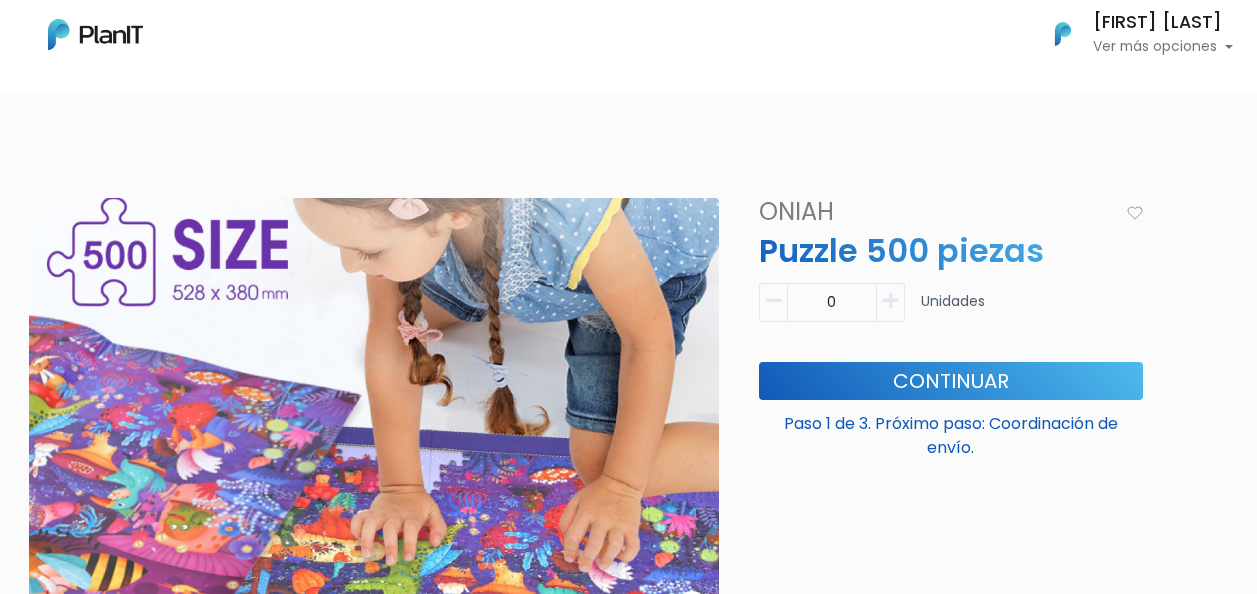 scroll, scrollTop: 0, scrollLeft: 0, axis: both 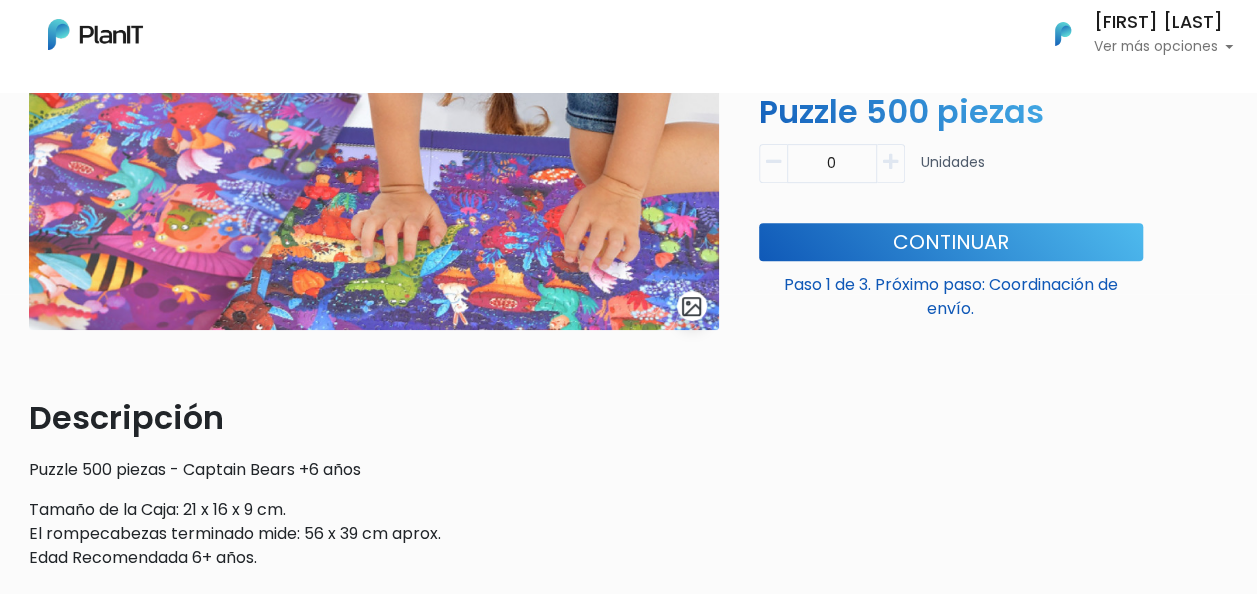 click at bounding box center [890, 162] 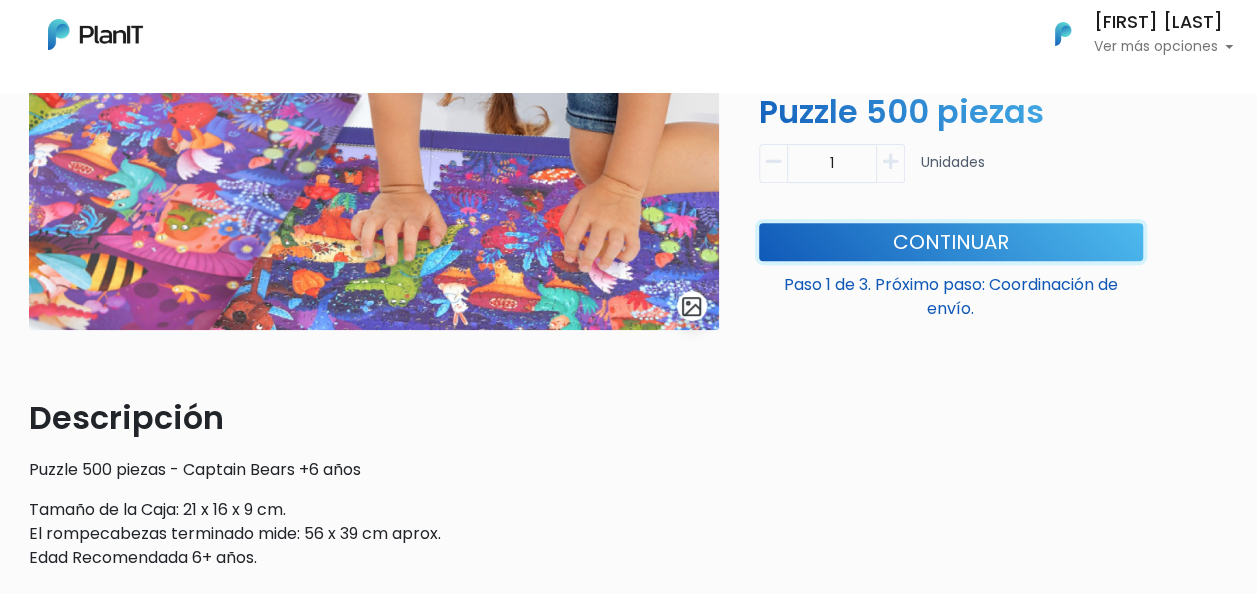 click on "Continuar" at bounding box center (951, 242) 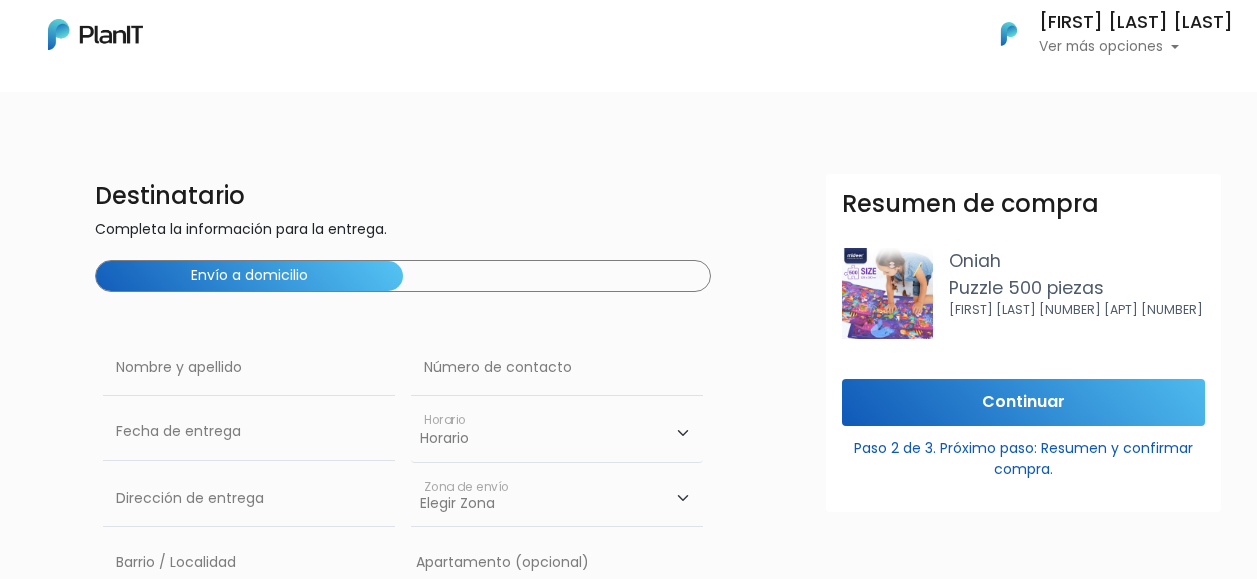 scroll, scrollTop: 0, scrollLeft: 0, axis: both 